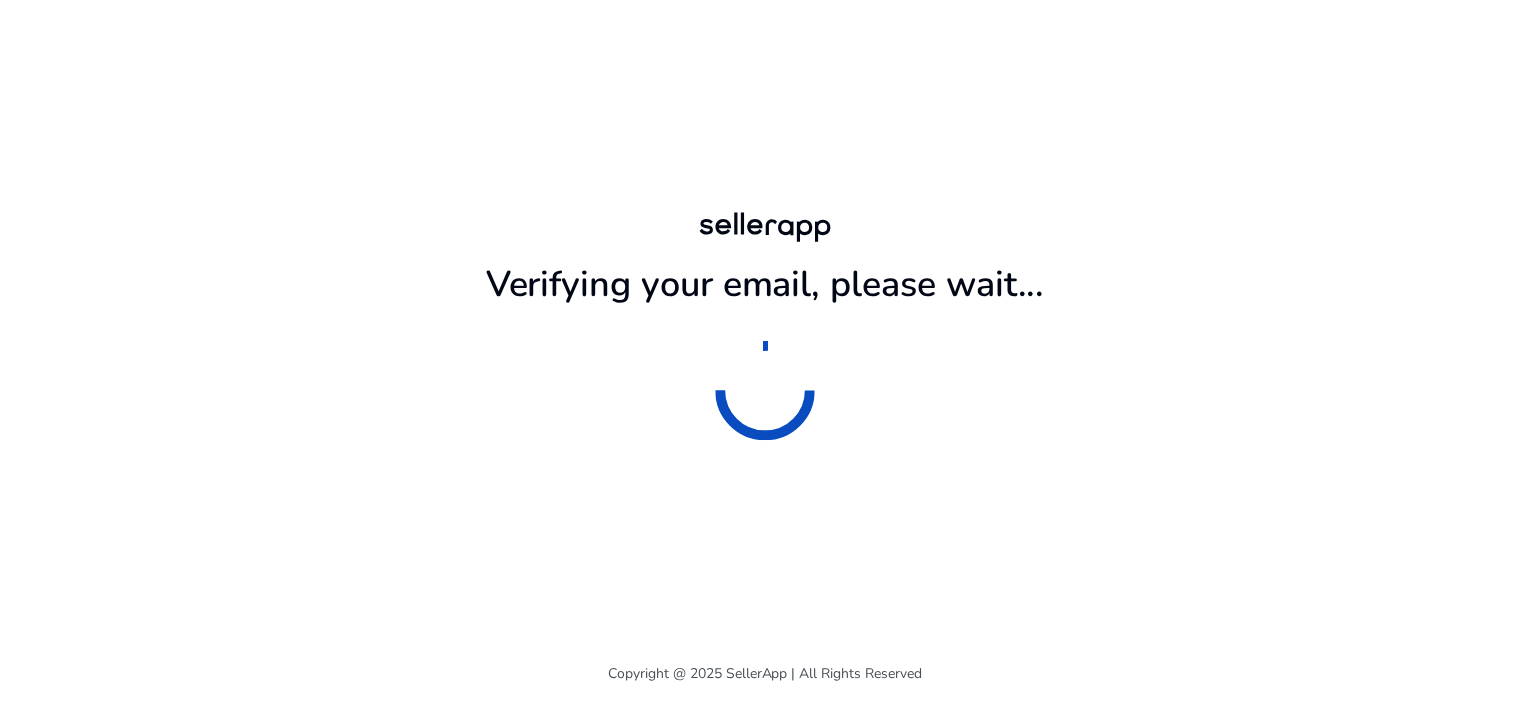 scroll, scrollTop: 0, scrollLeft: 0, axis: both 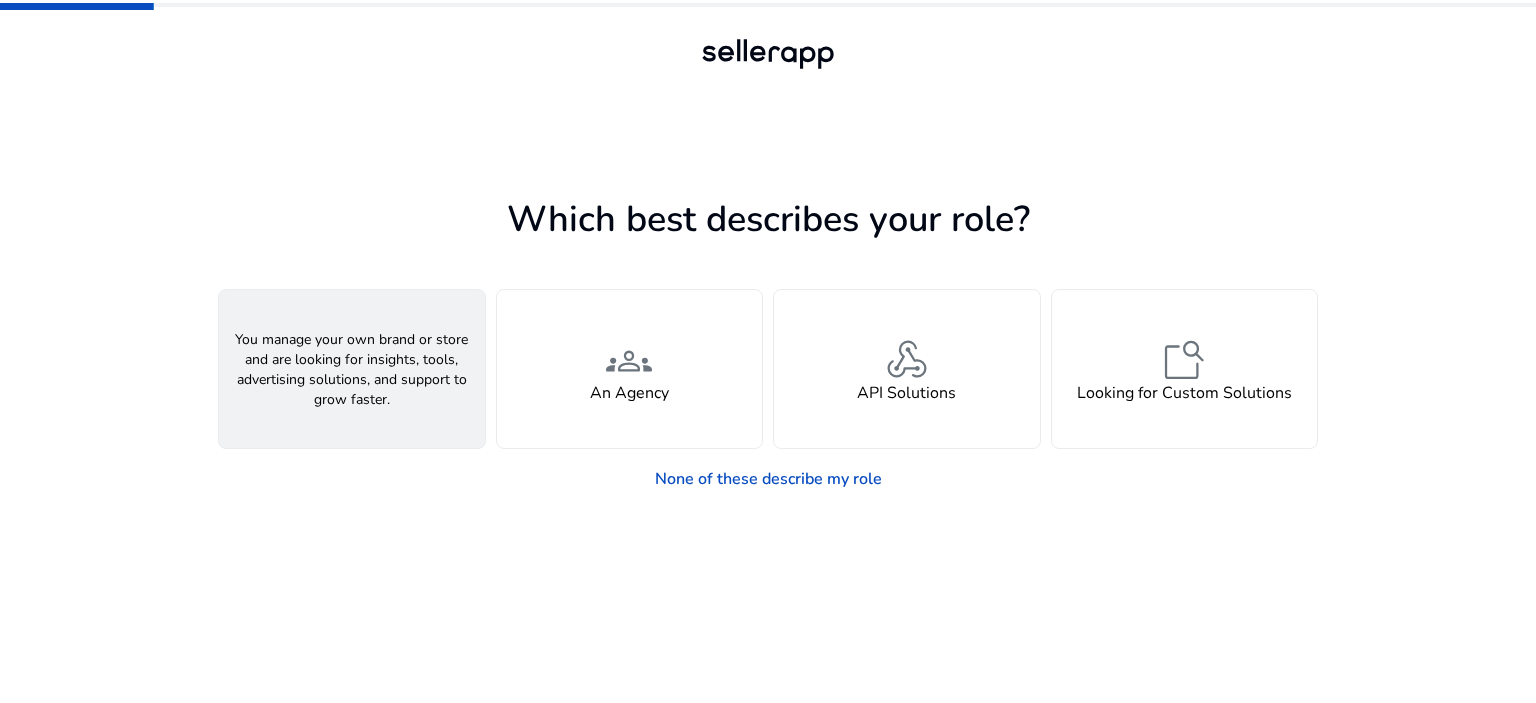 click on "A Seller" 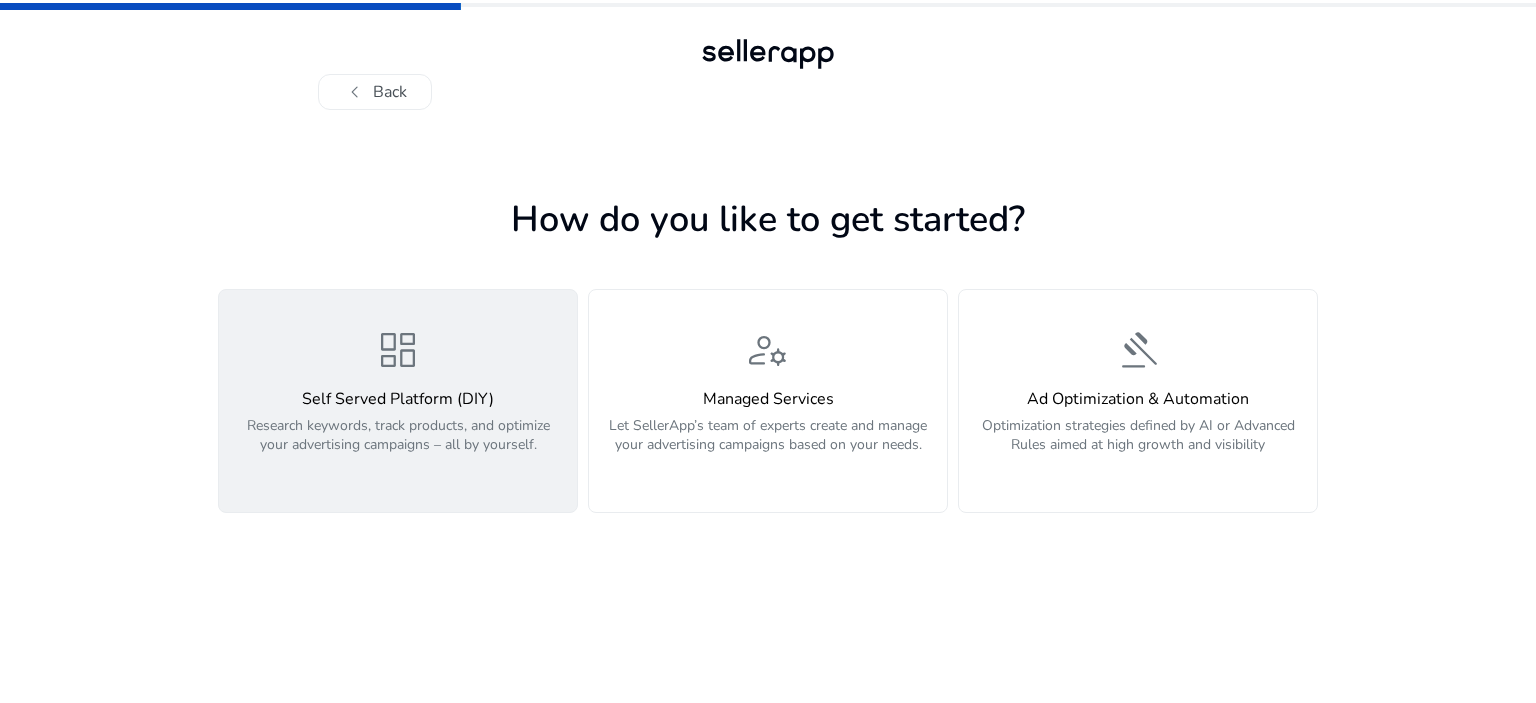 click on "dashboard  Self Served Platform (DIY)  Research keywords, track products, and optimize your advertising campaigns – all by yourself." 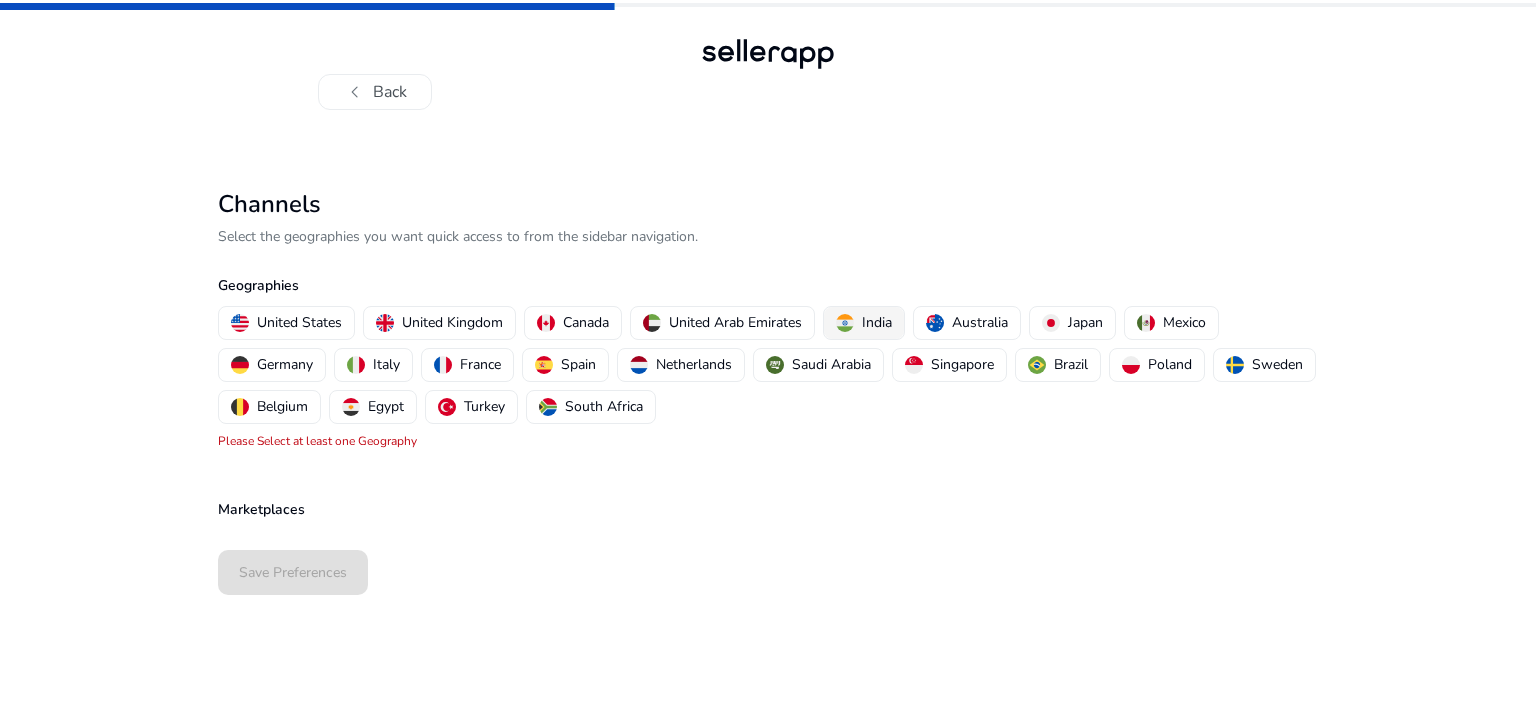 click at bounding box center [845, 323] 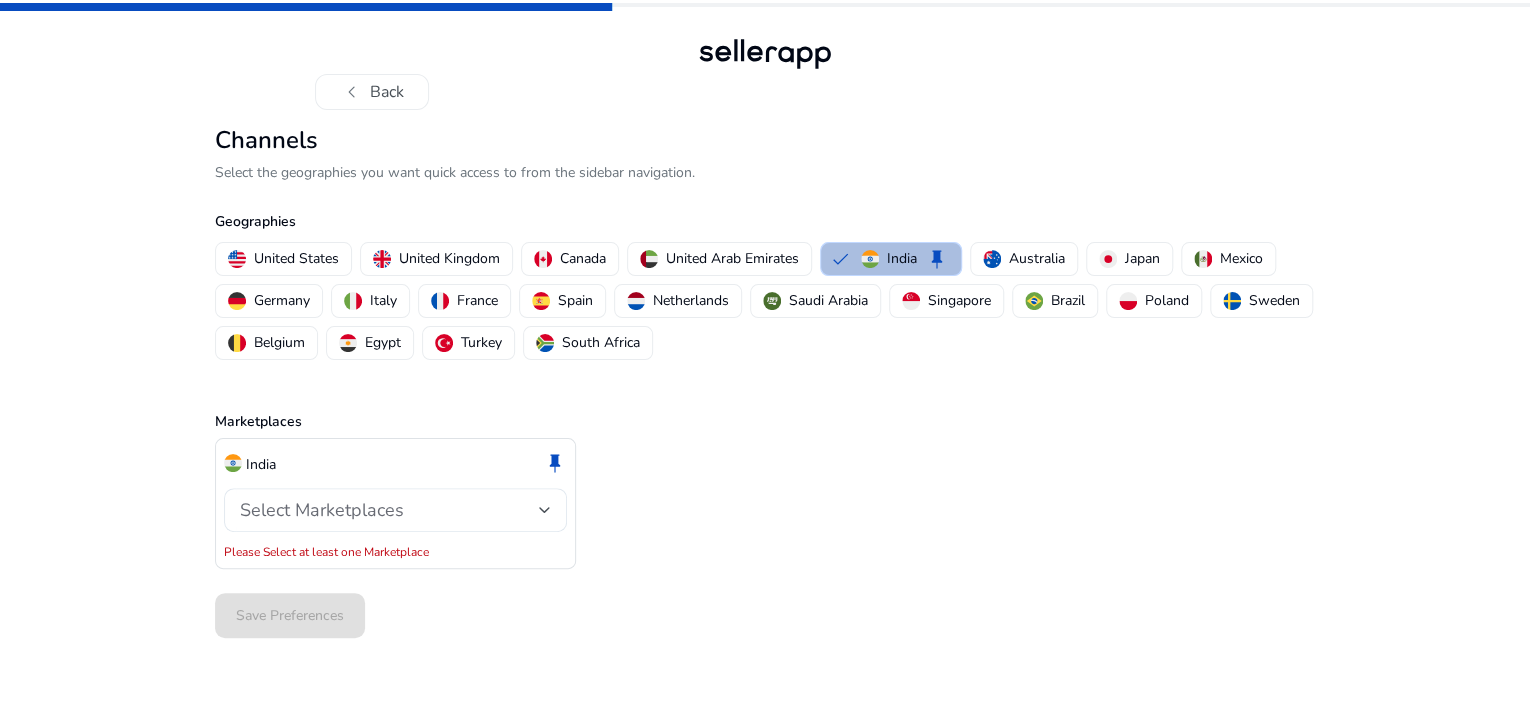 scroll, scrollTop: 5, scrollLeft: 0, axis: vertical 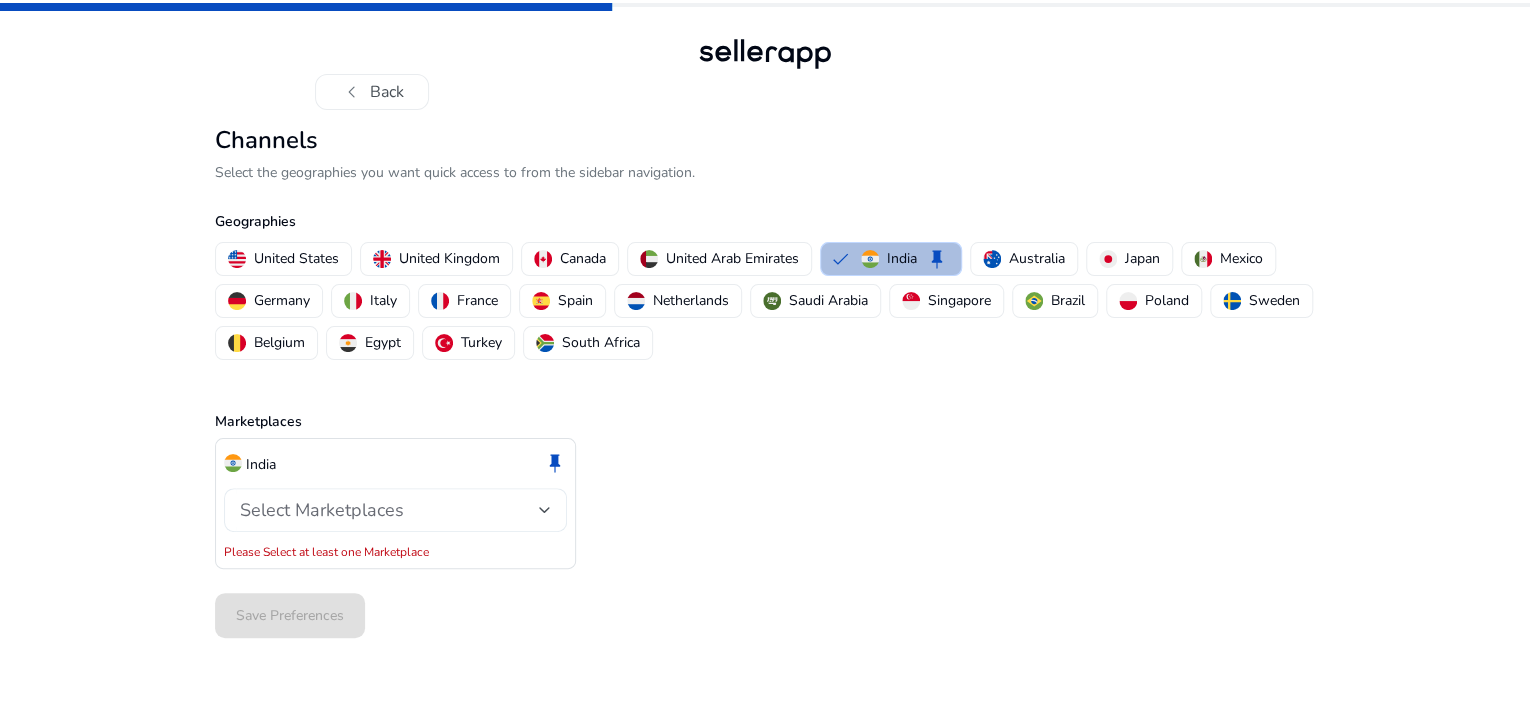 click on "Select Marketplaces" at bounding box center [389, 510] 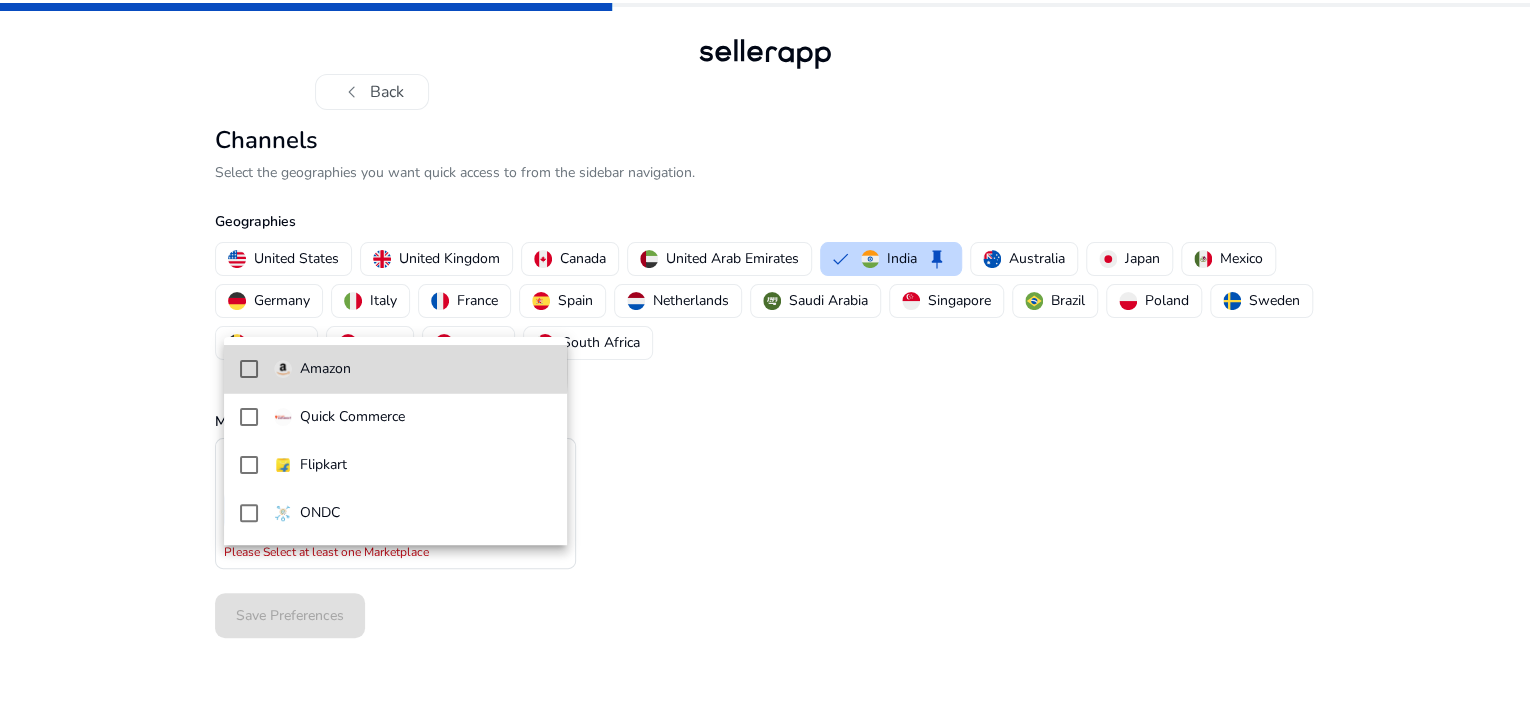 click at bounding box center (249, 369) 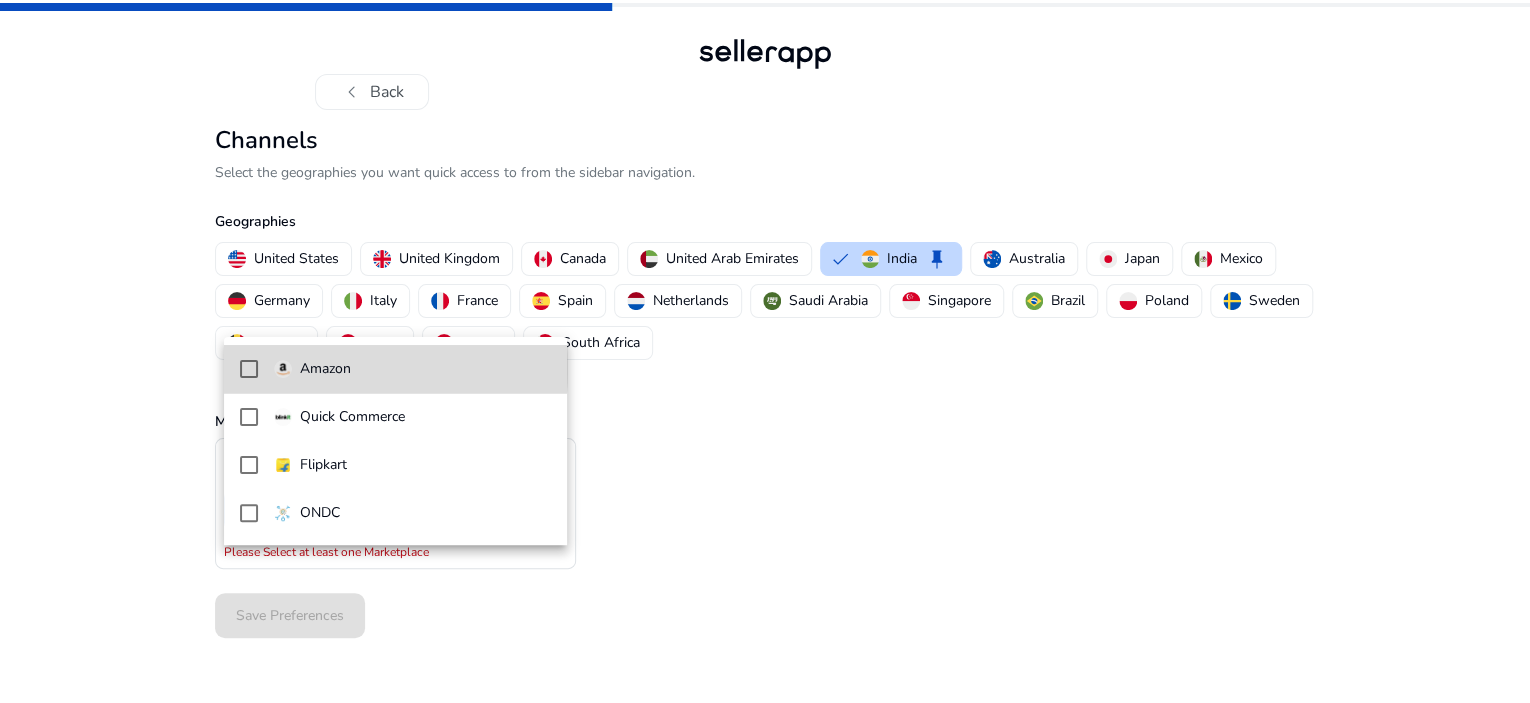 scroll, scrollTop: 0, scrollLeft: 0, axis: both 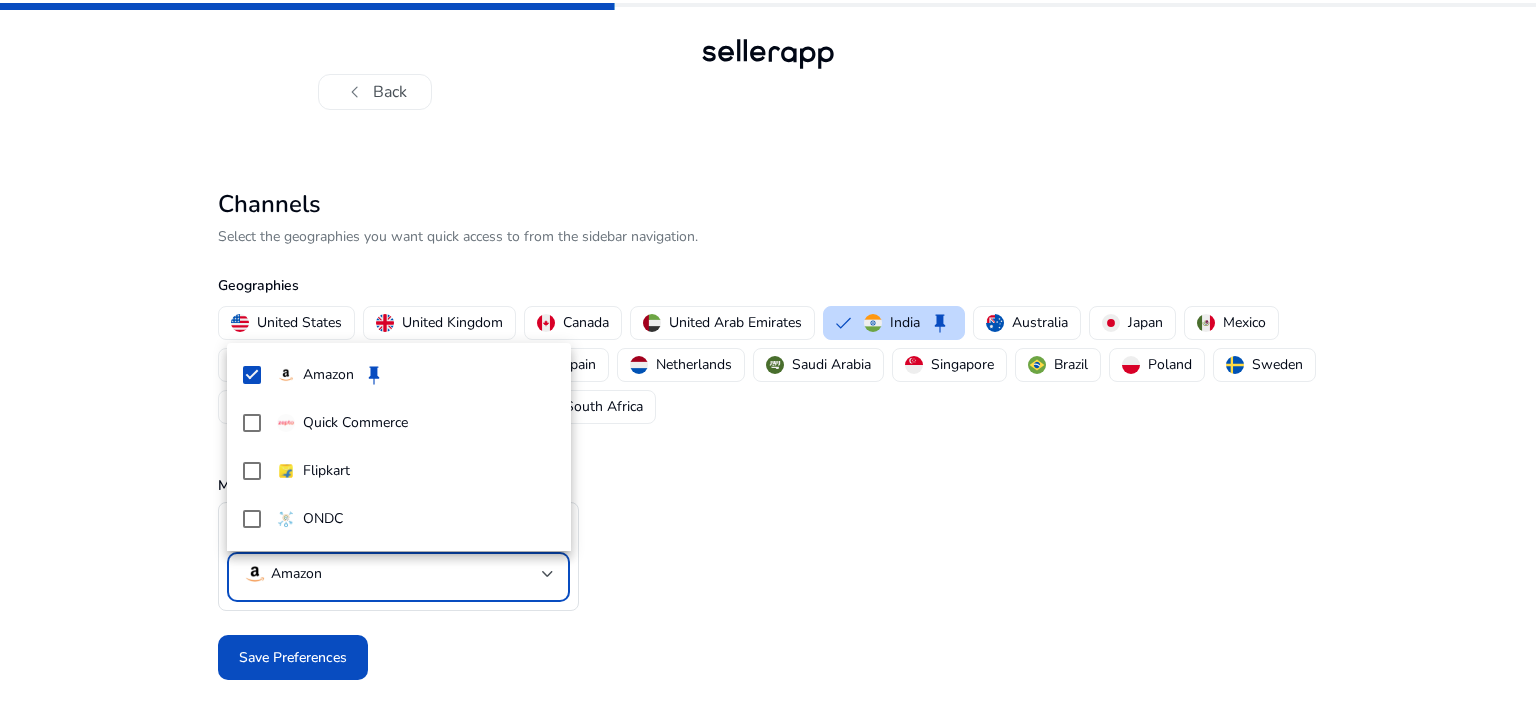 click at bounding box center (768, 351) 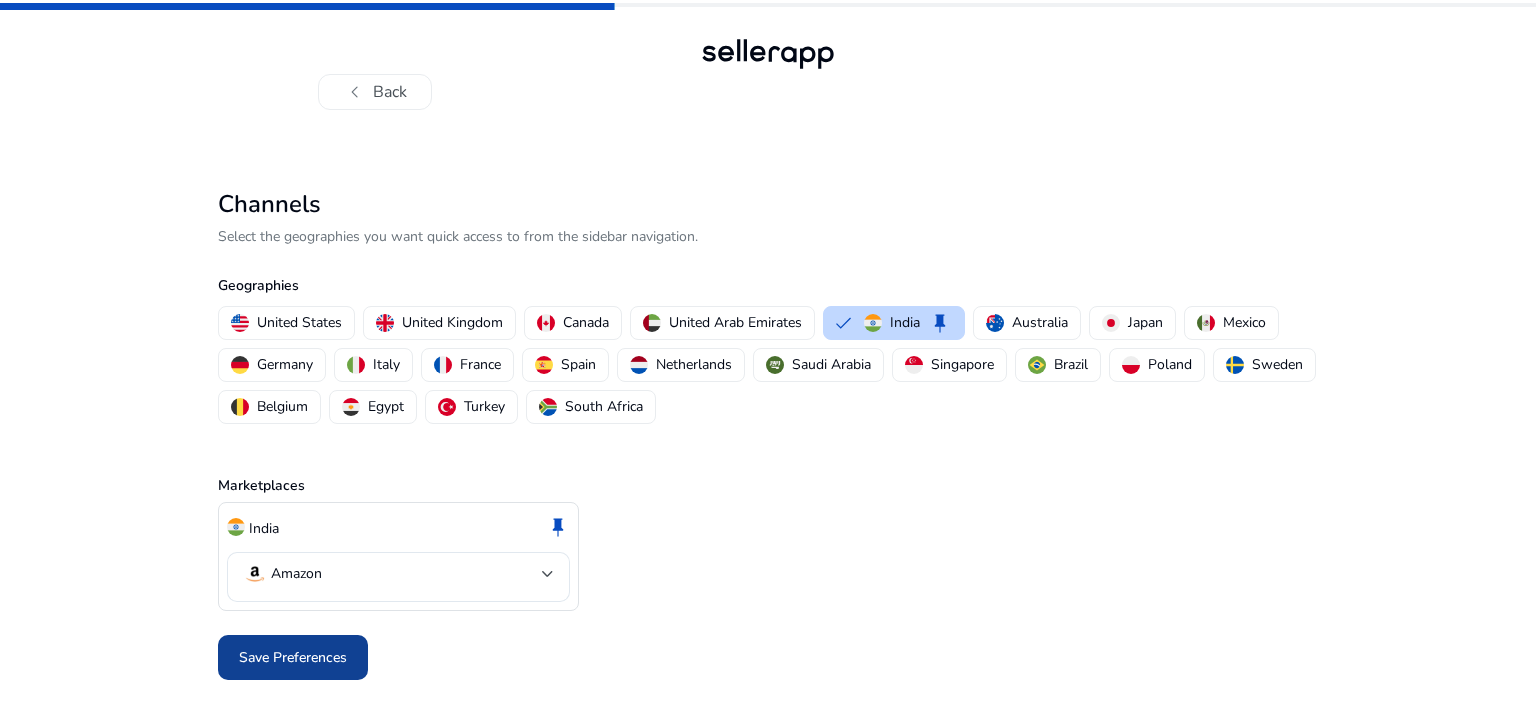 click 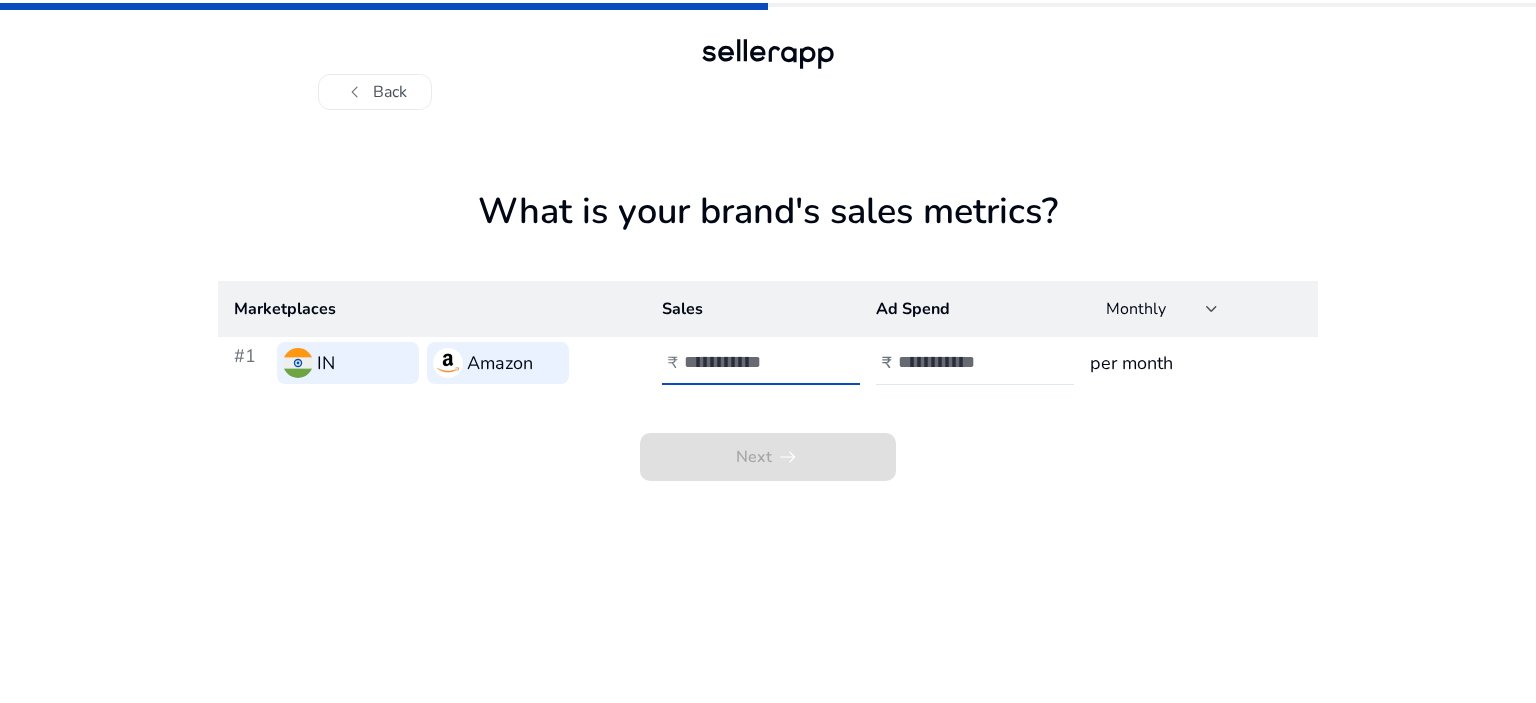 click at bounding box center [751, 362] 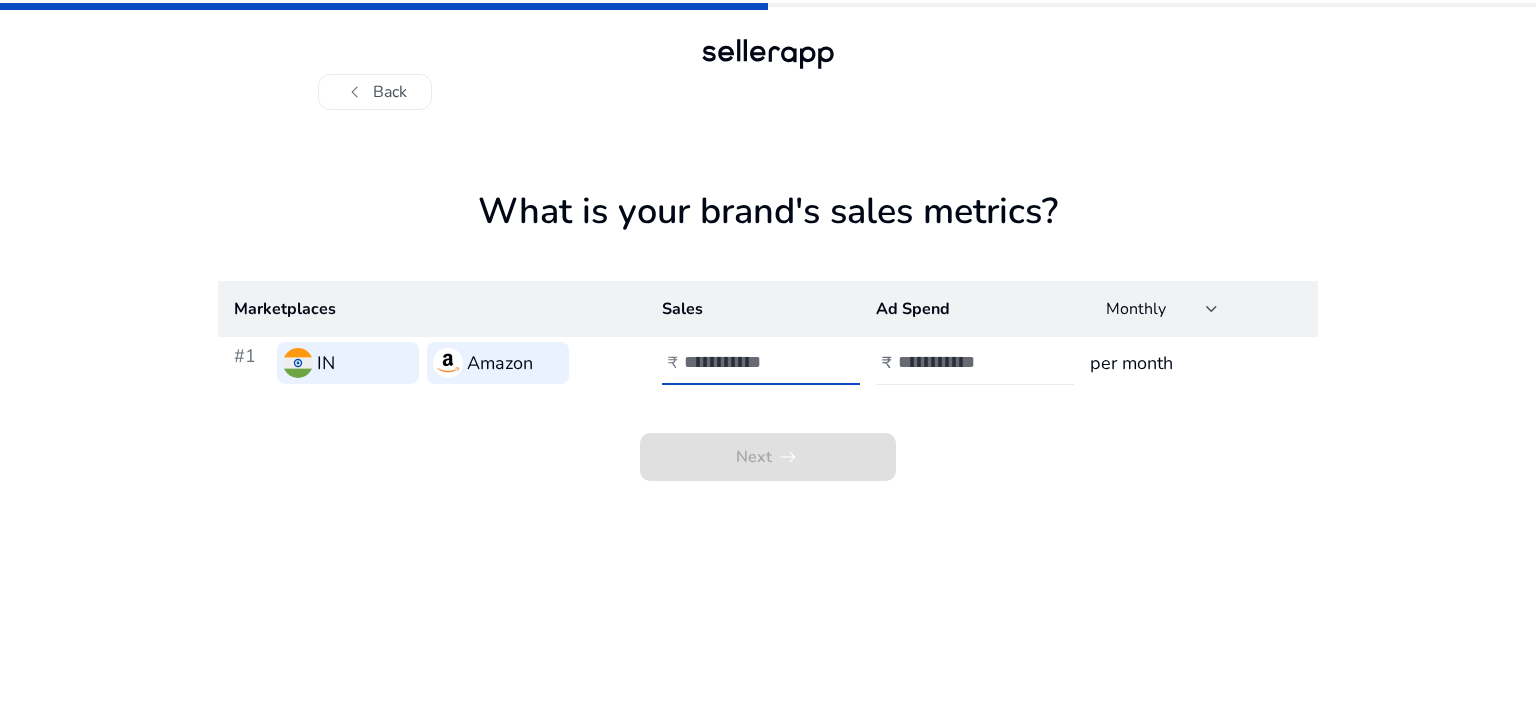type on "***" 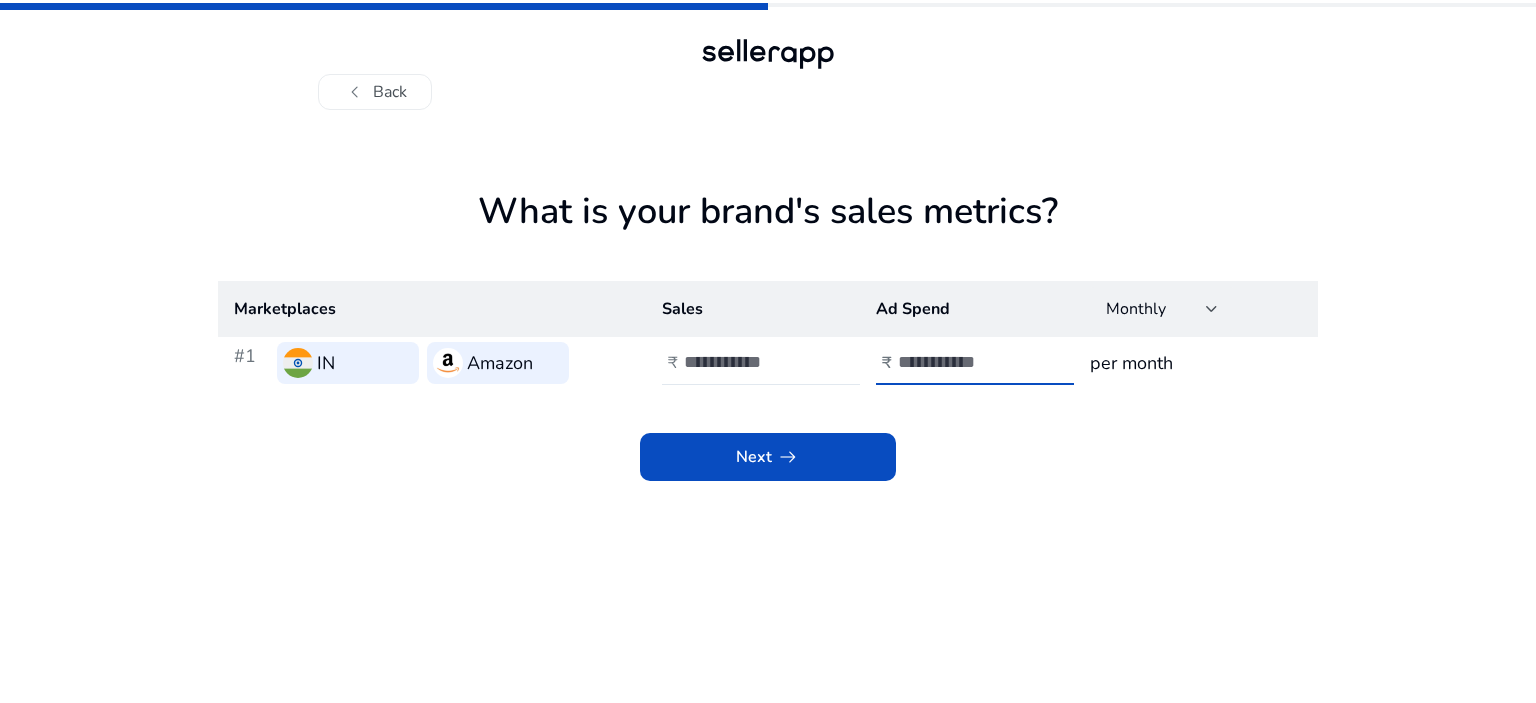 type on "*****" 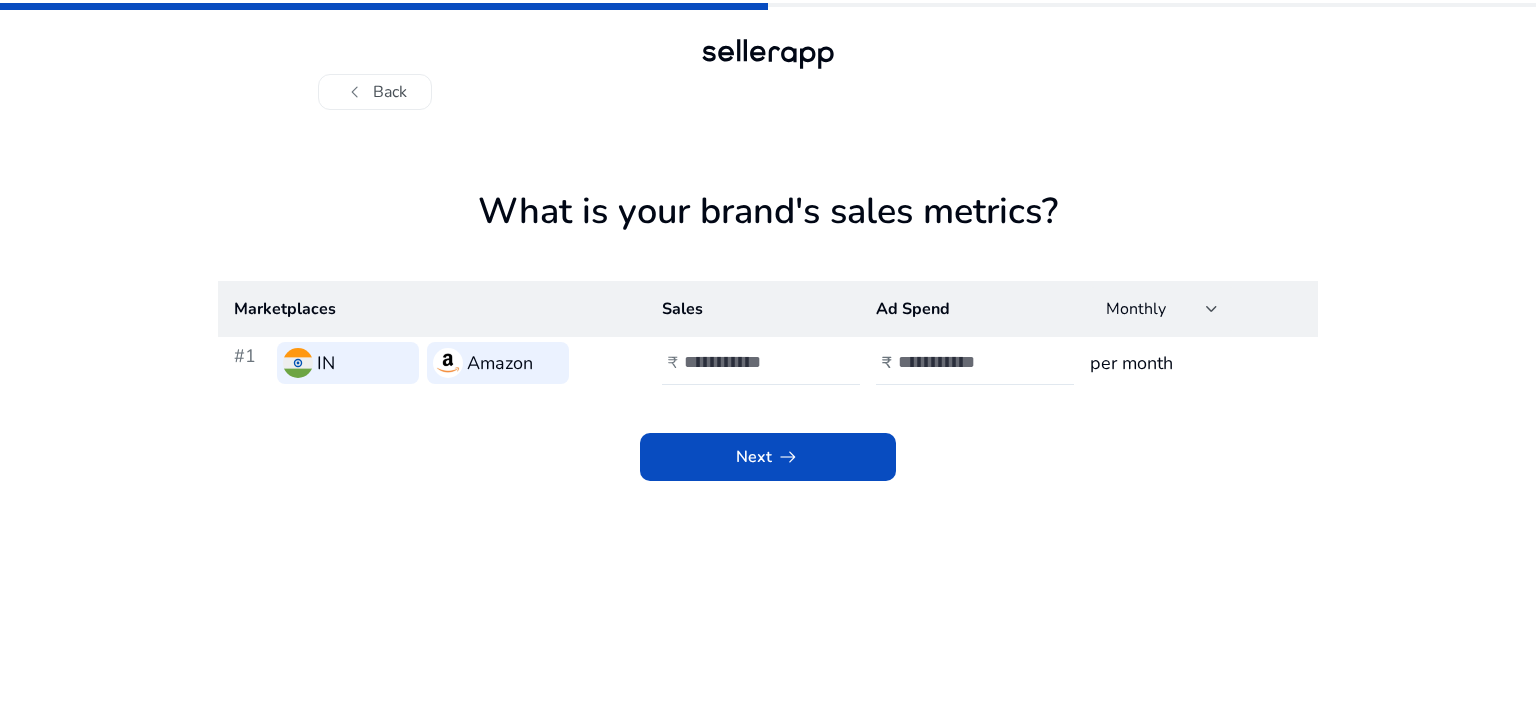click on "What is your brand's sales metrics?  Marketplaces Sales Ad Spend Monthly  #1   IN   Amazon   ₹  ***  ₹  ***** per month  Next   arrow_right_alt" 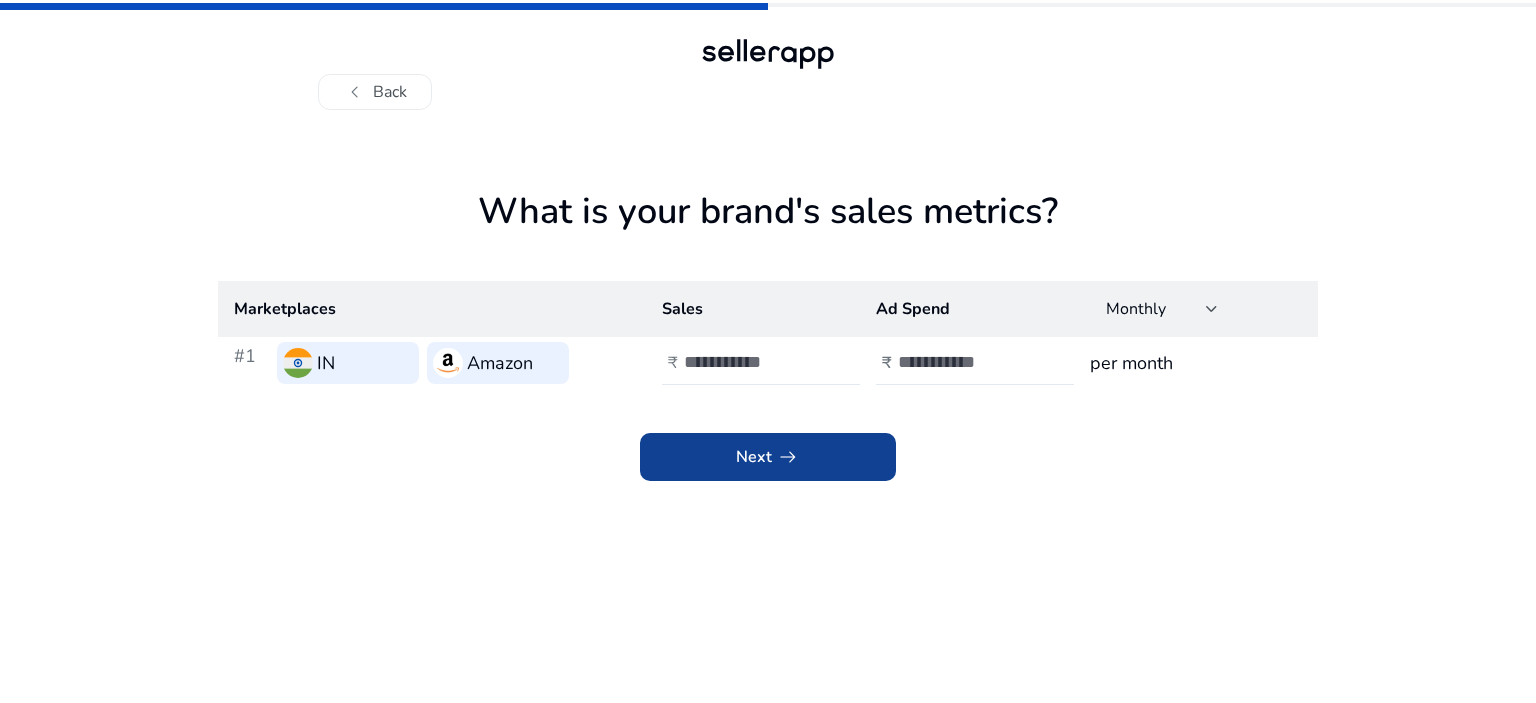 click 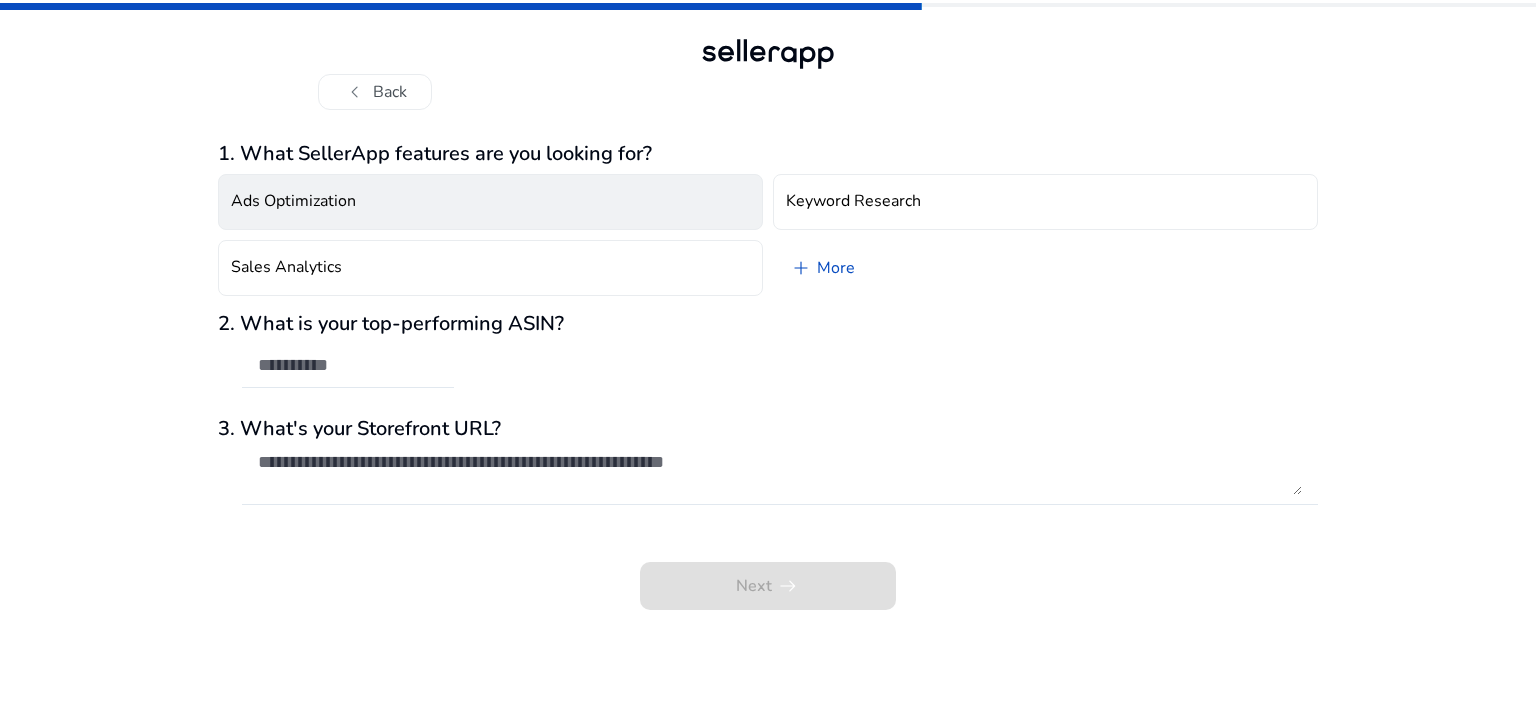 click on "Ads Optimization" 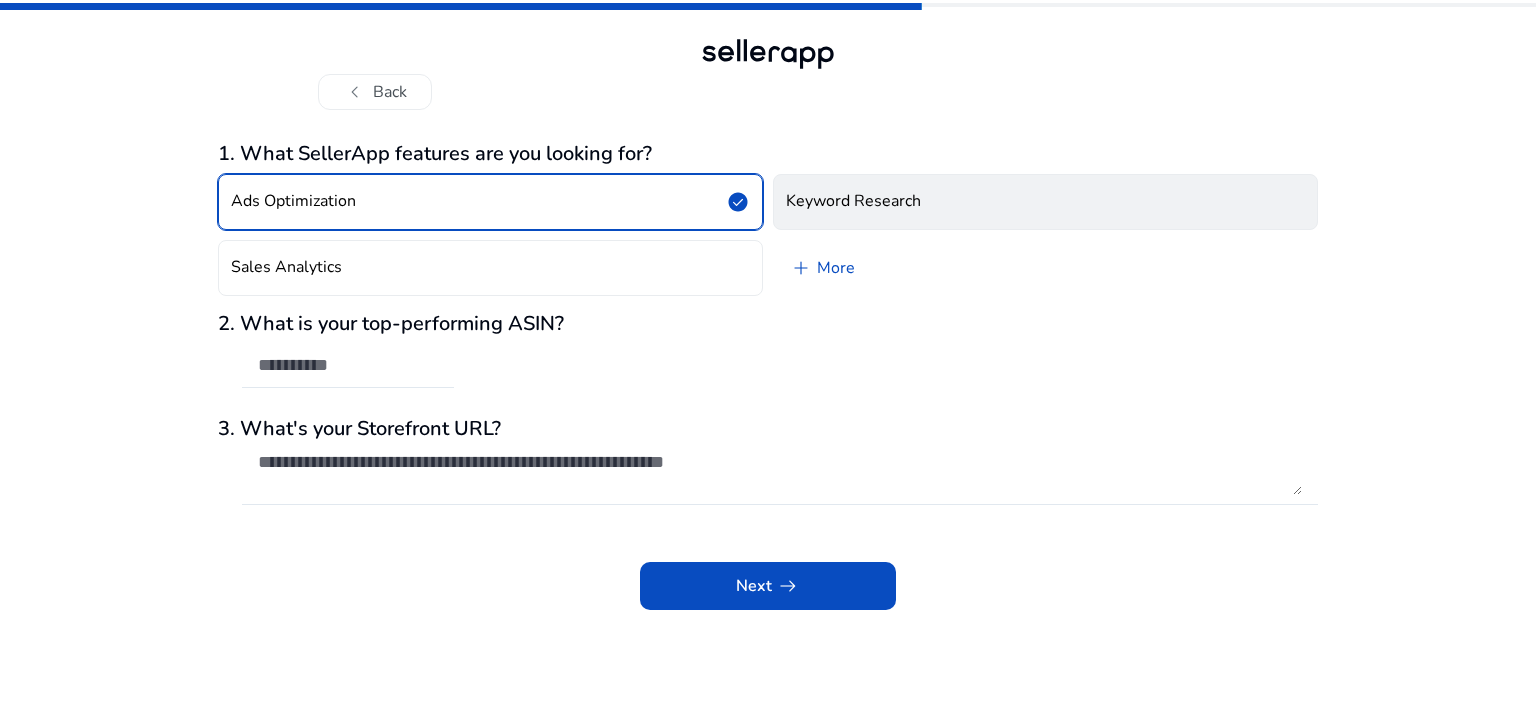 click on "Keyword Research" 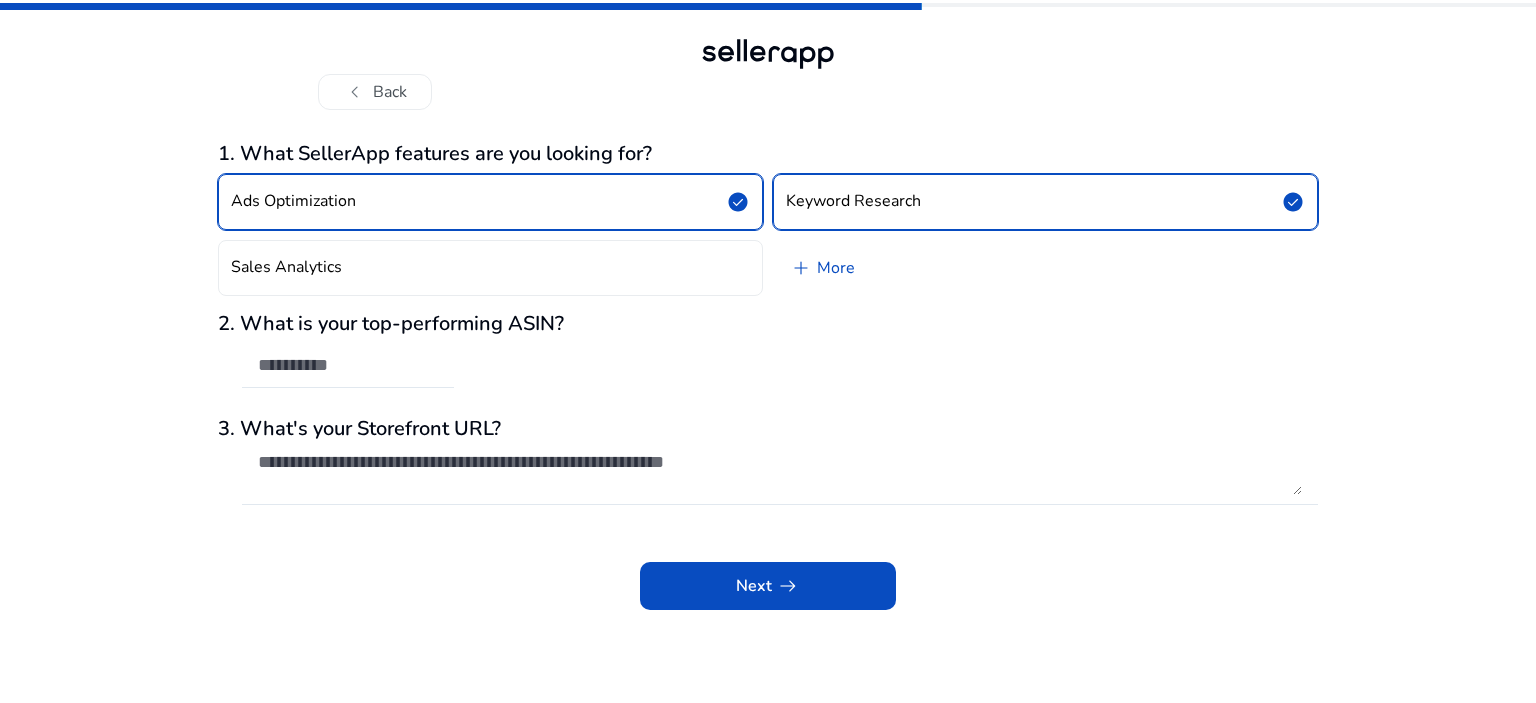 click on "Ads Optimization  check_circle" 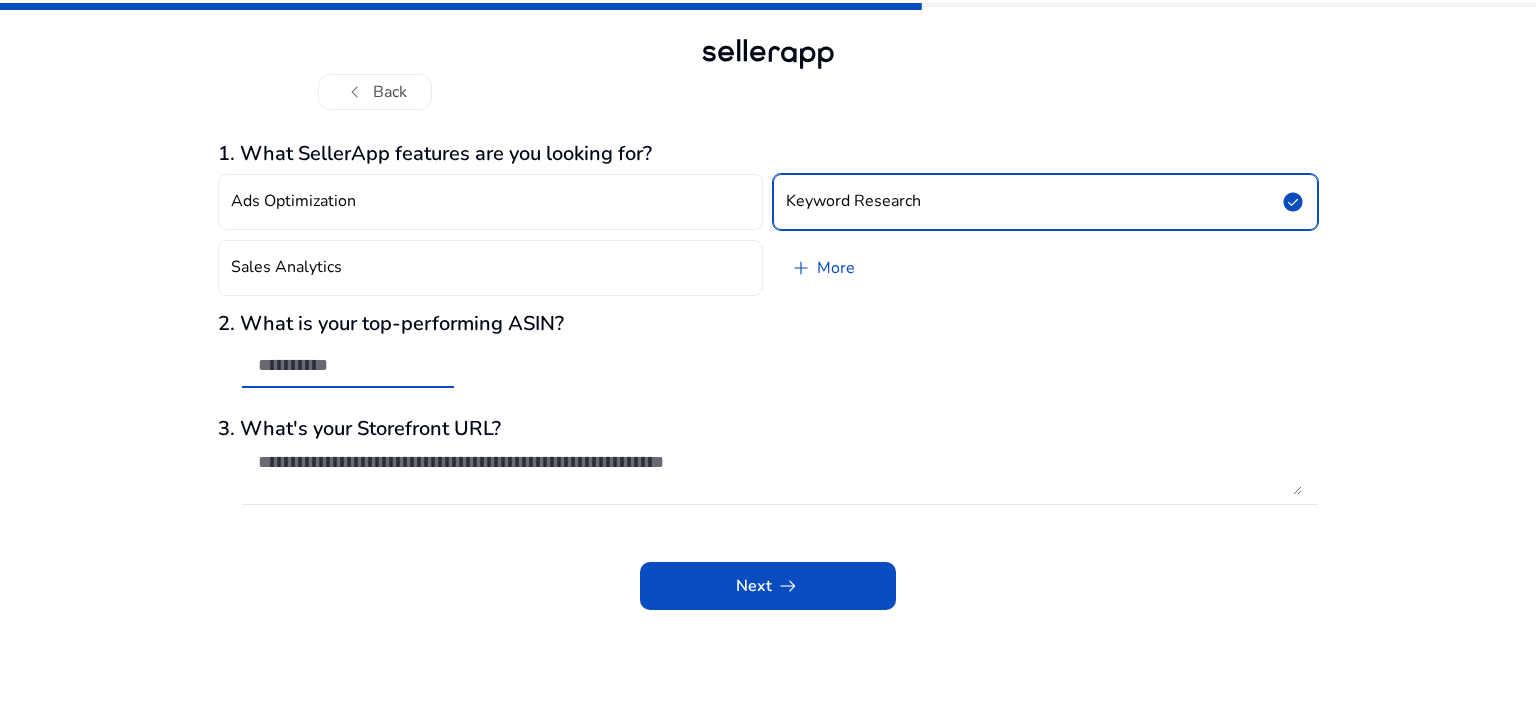 click at bounding box center (348, 365) 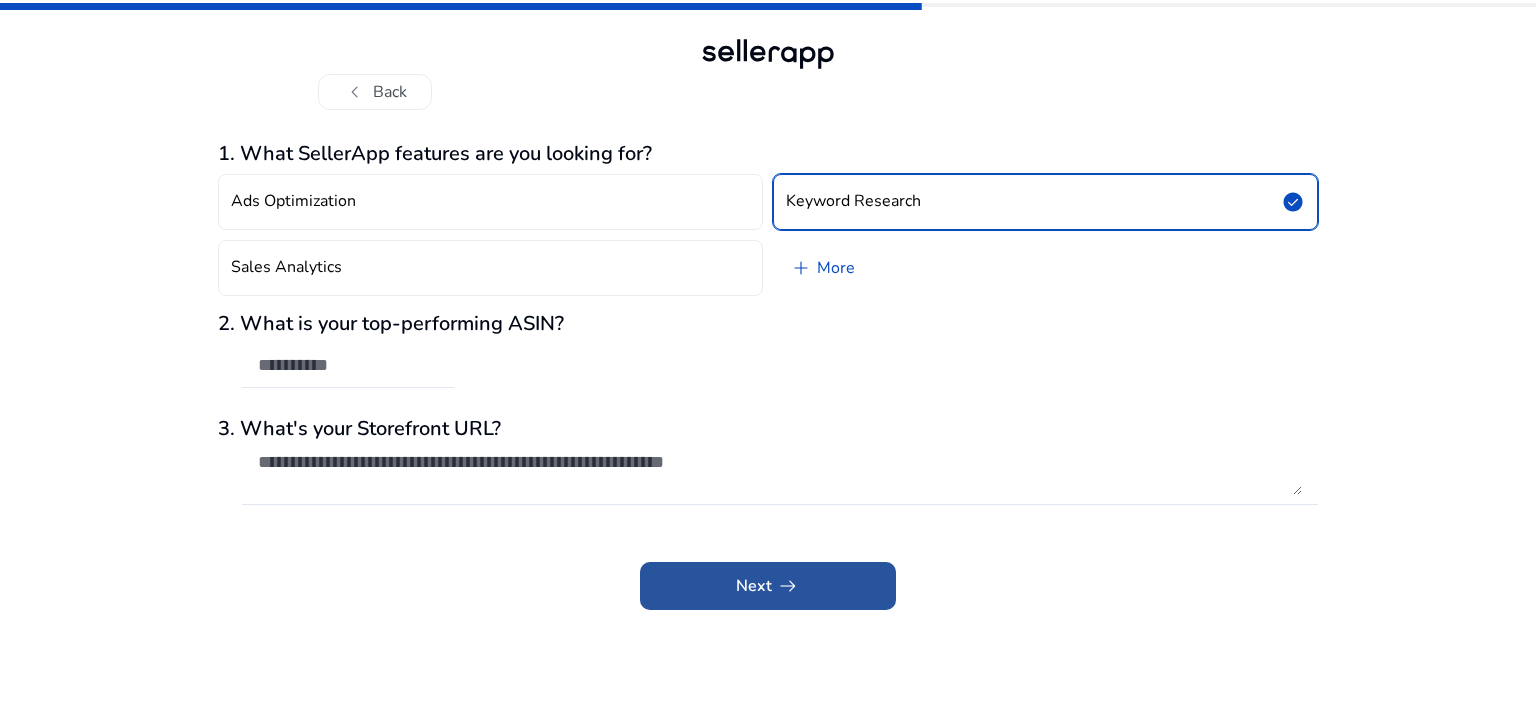 click 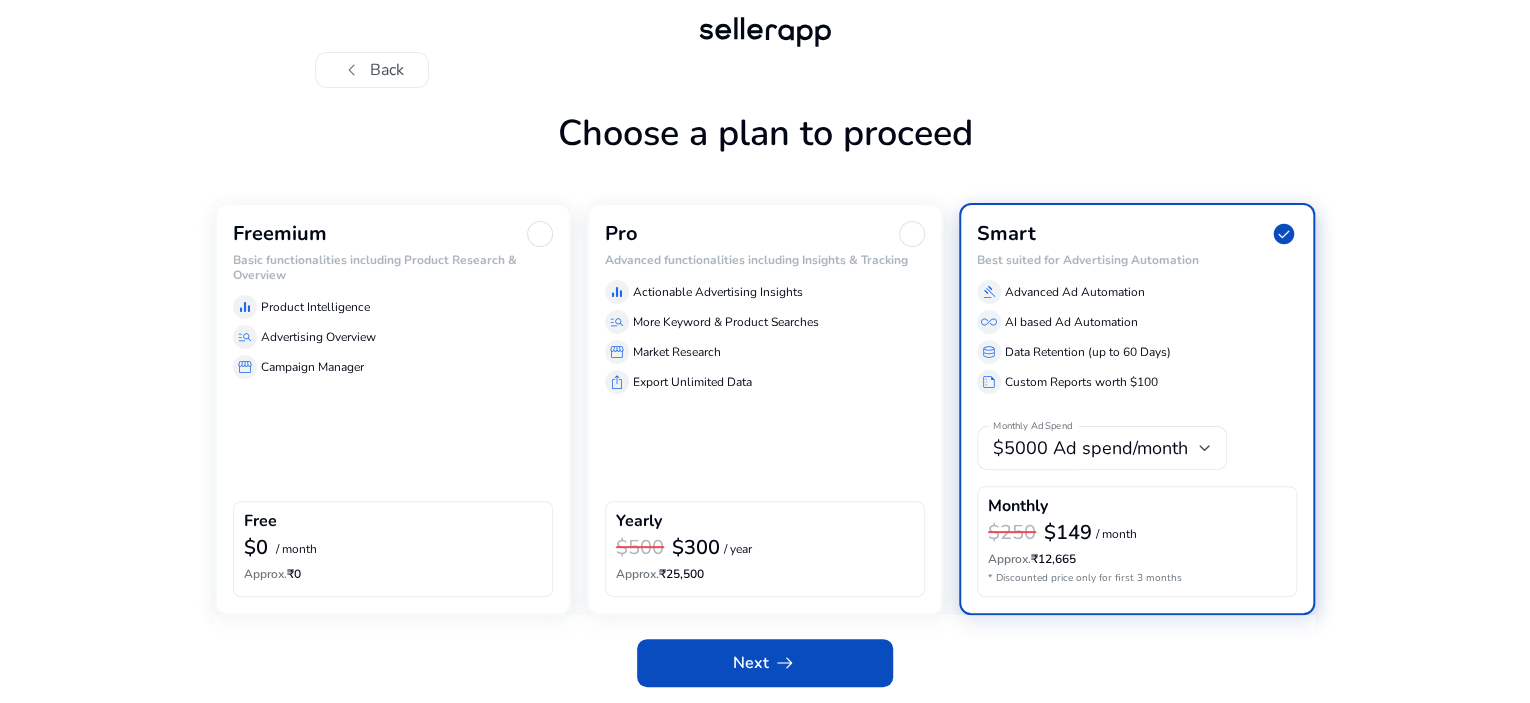 click on "manage_search  Advertising Overview" 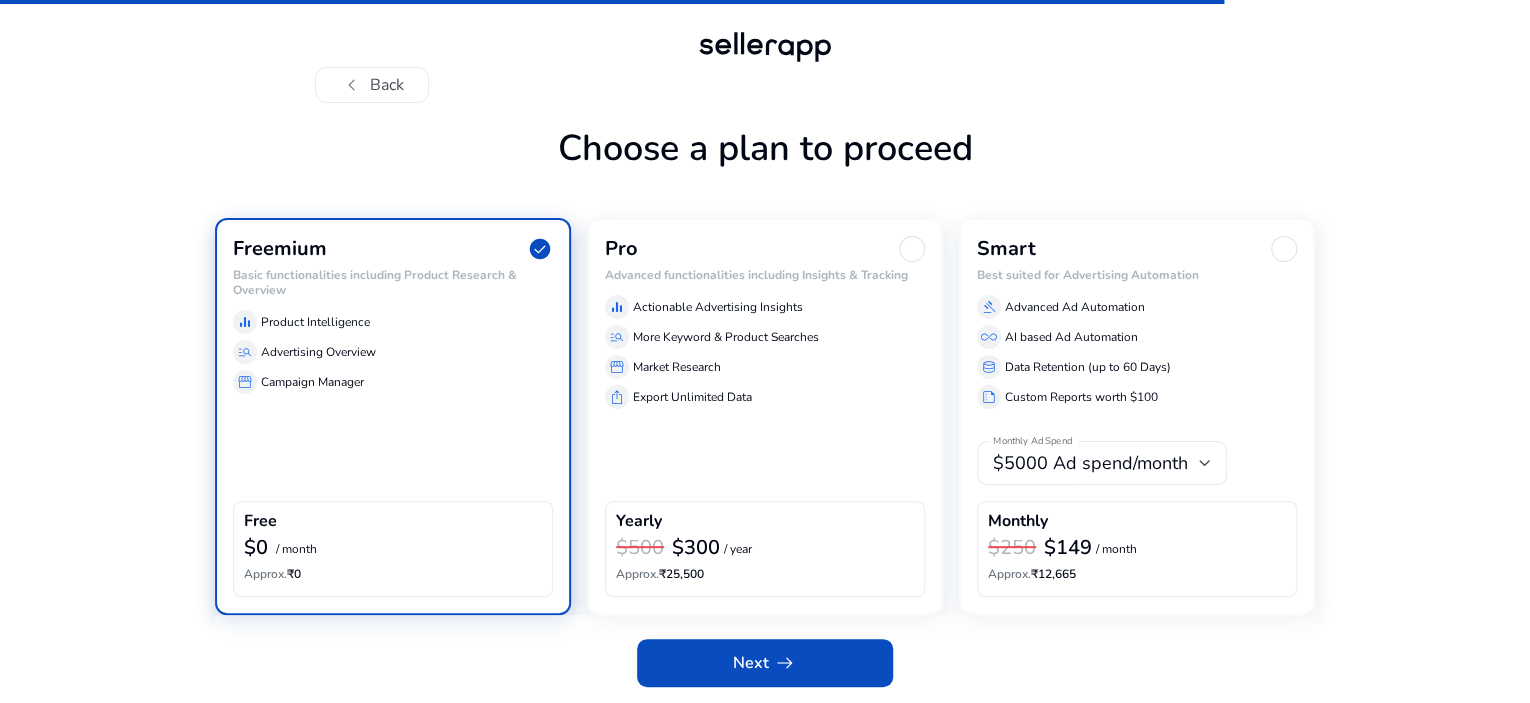 scroll, scrollTop: 69, scrollLeft: 0, axis: vertical 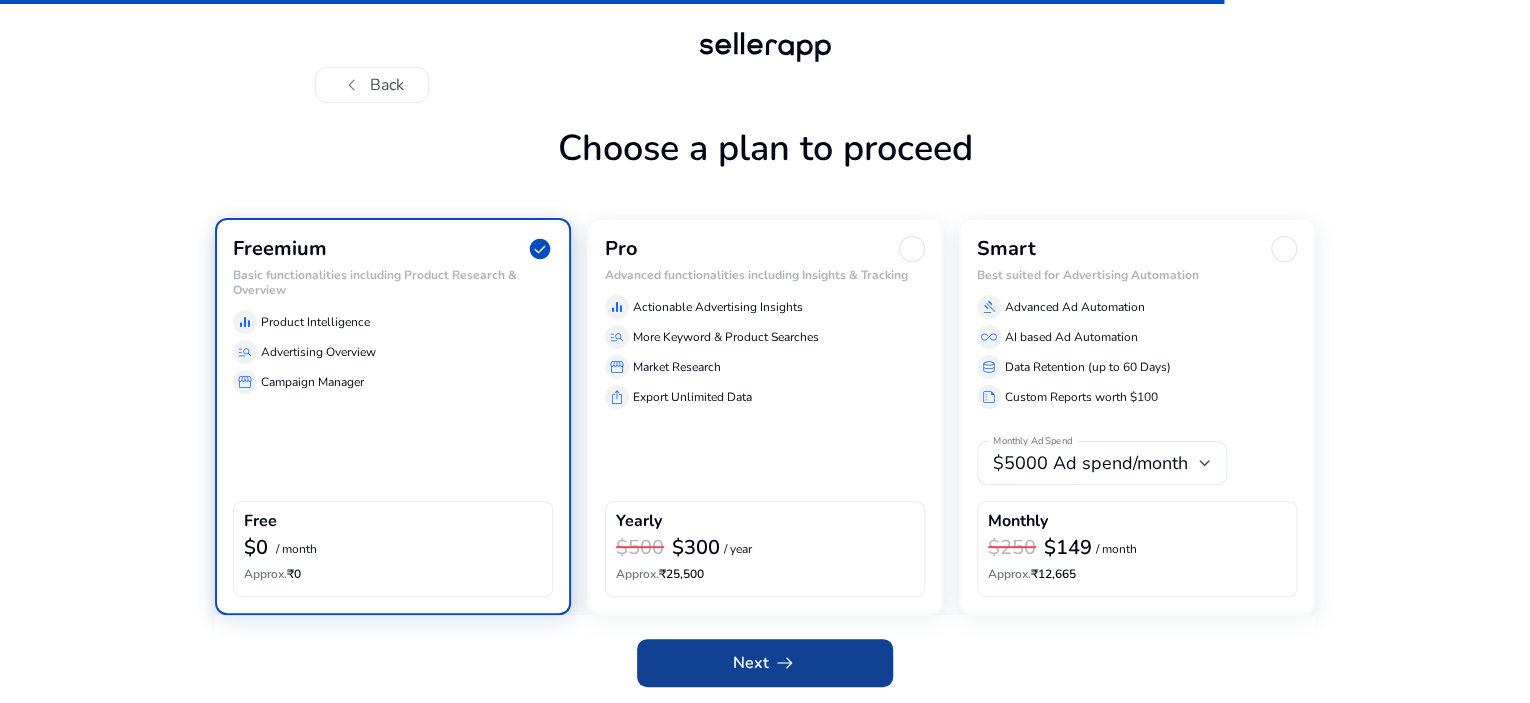 click 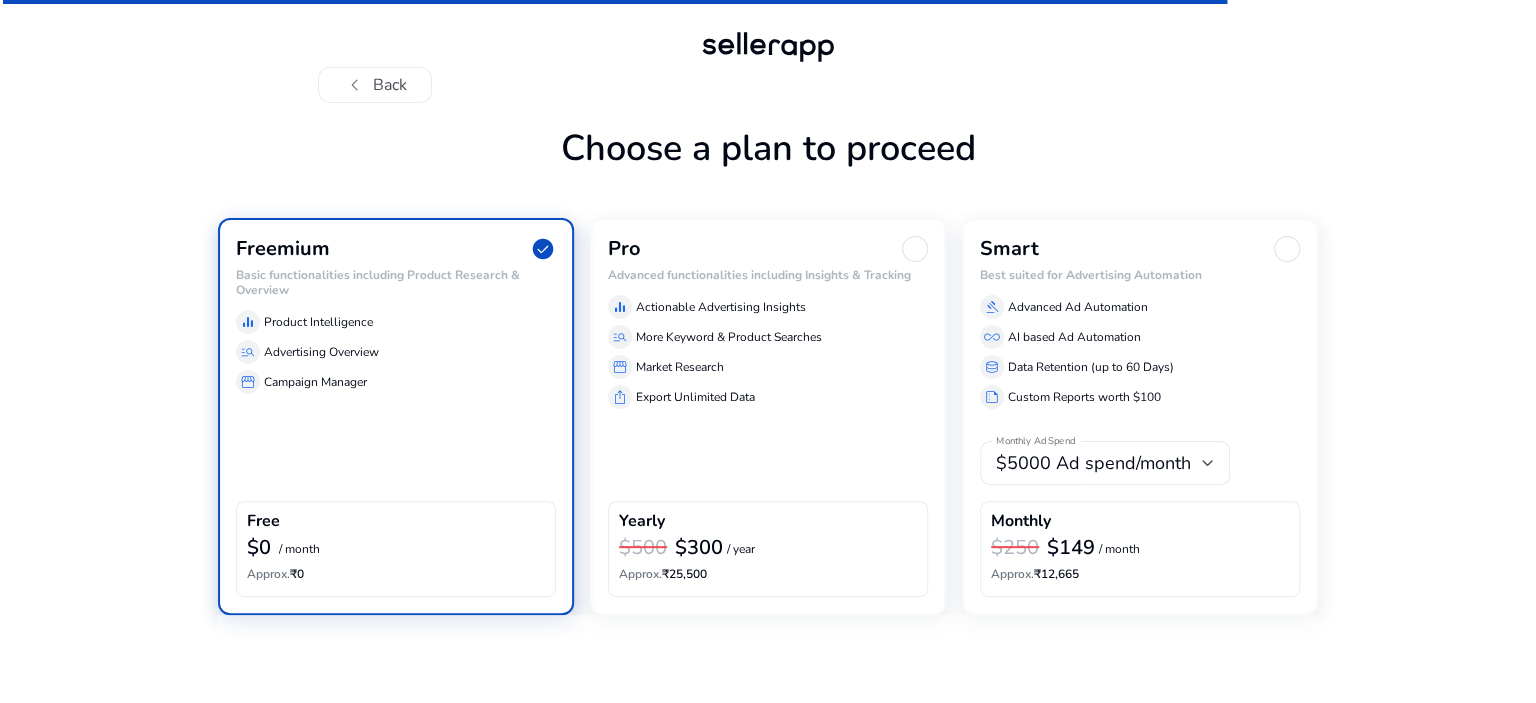 scroll, scrollTop: 0, scrollLeft: 0, axis: both 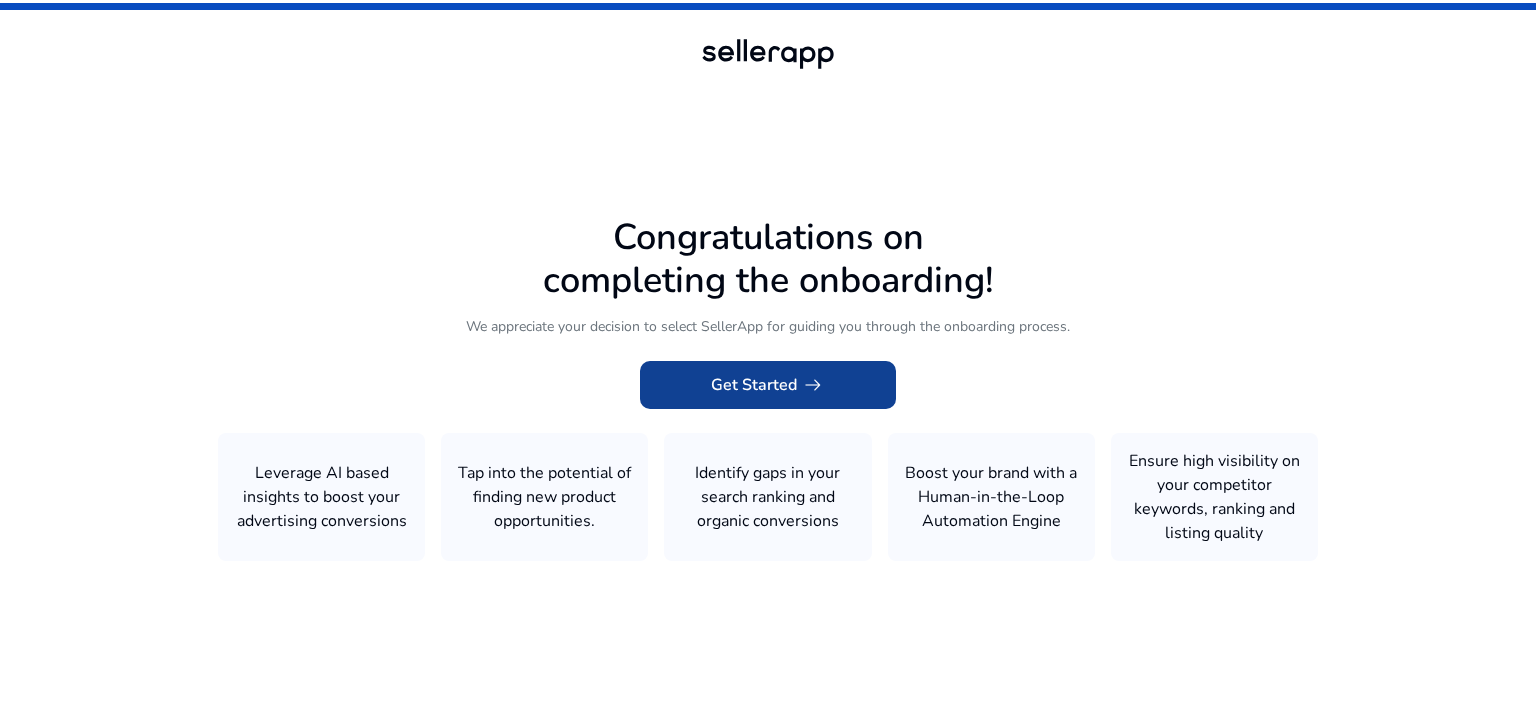 click 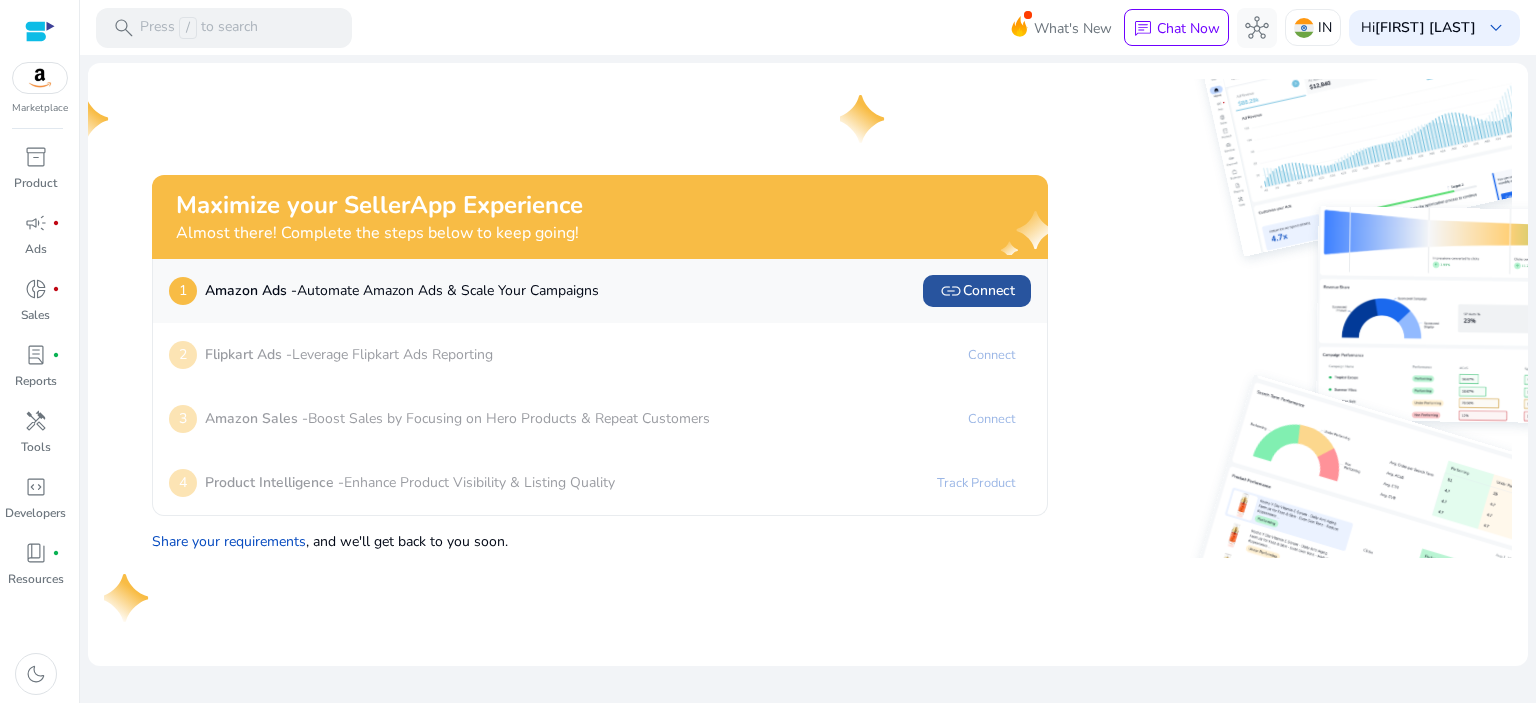 click on "link   Connect" 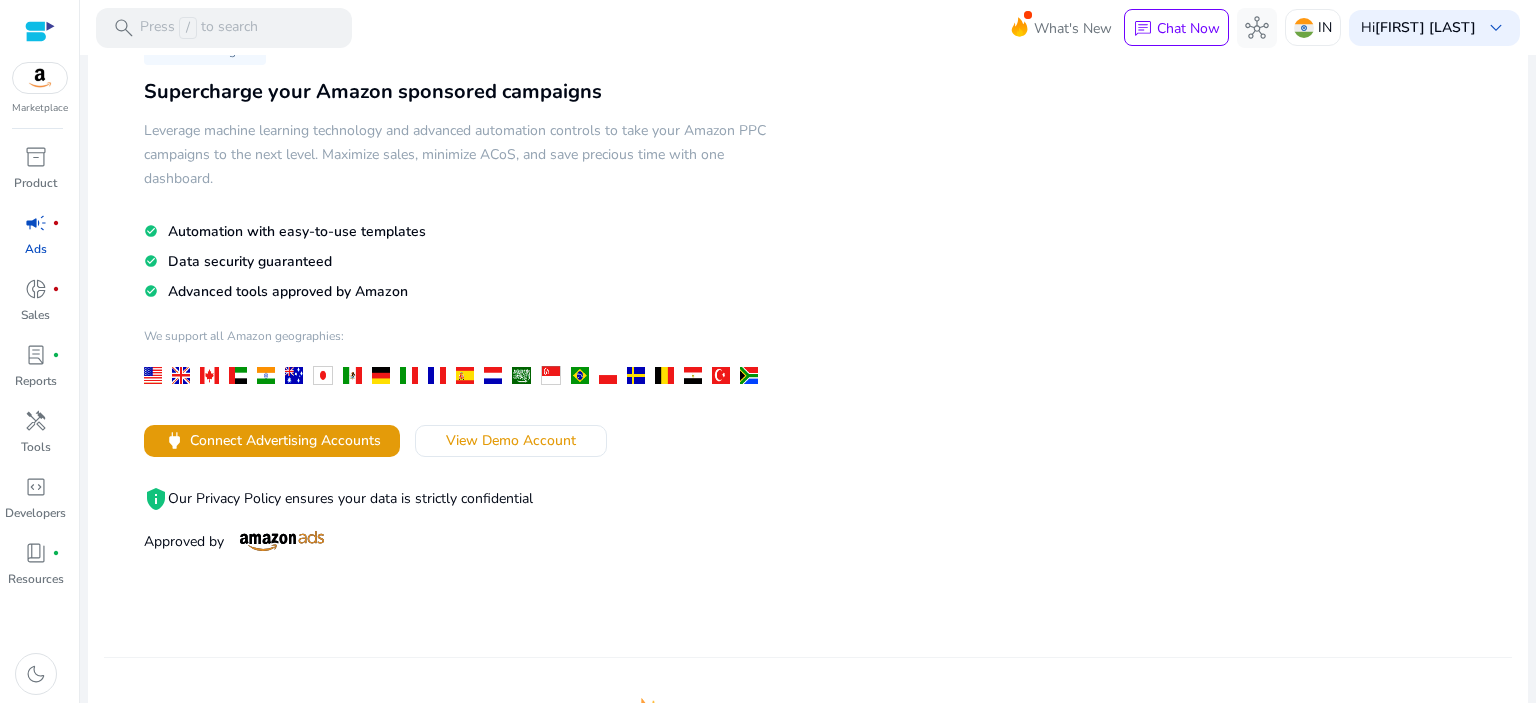 scroll, scrollTop: 100, scrollLeft: 0, axis: vertical 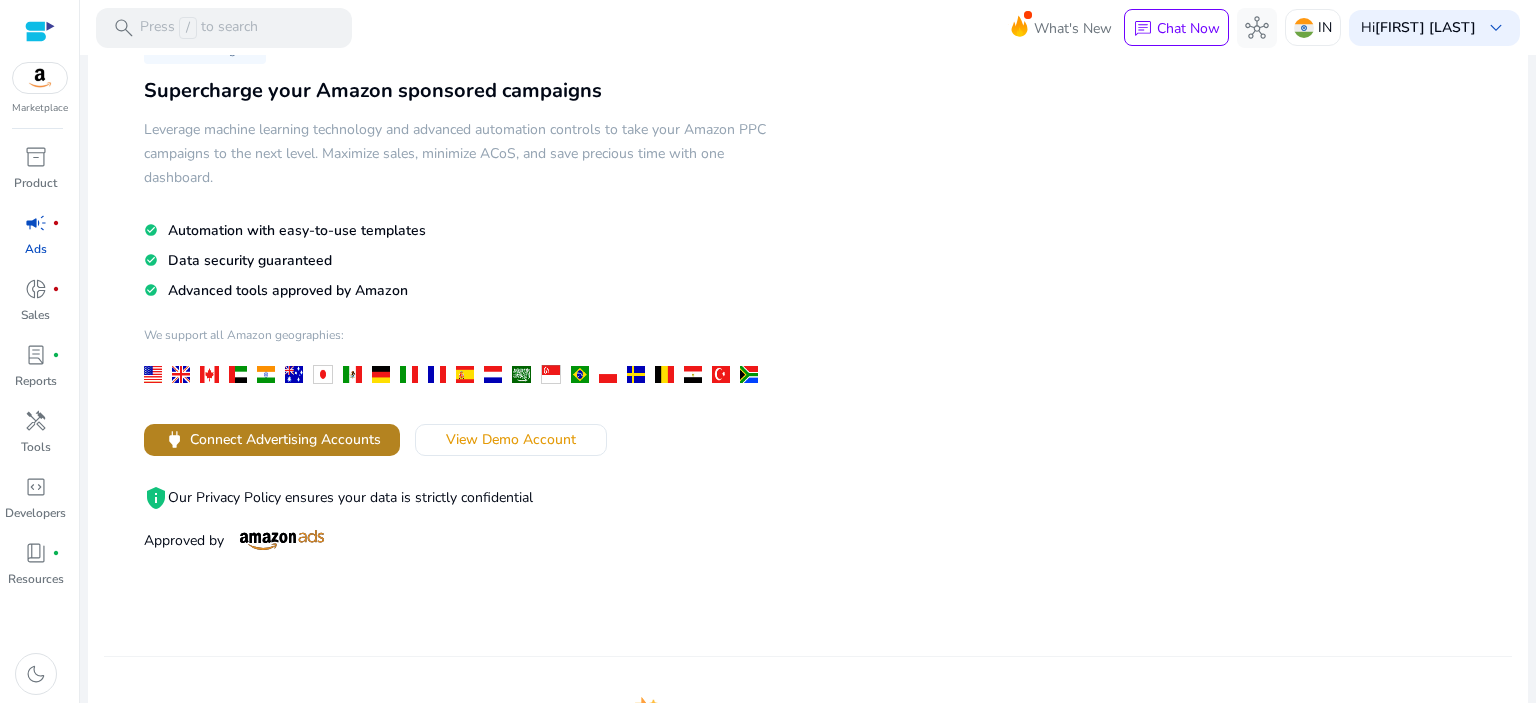 click 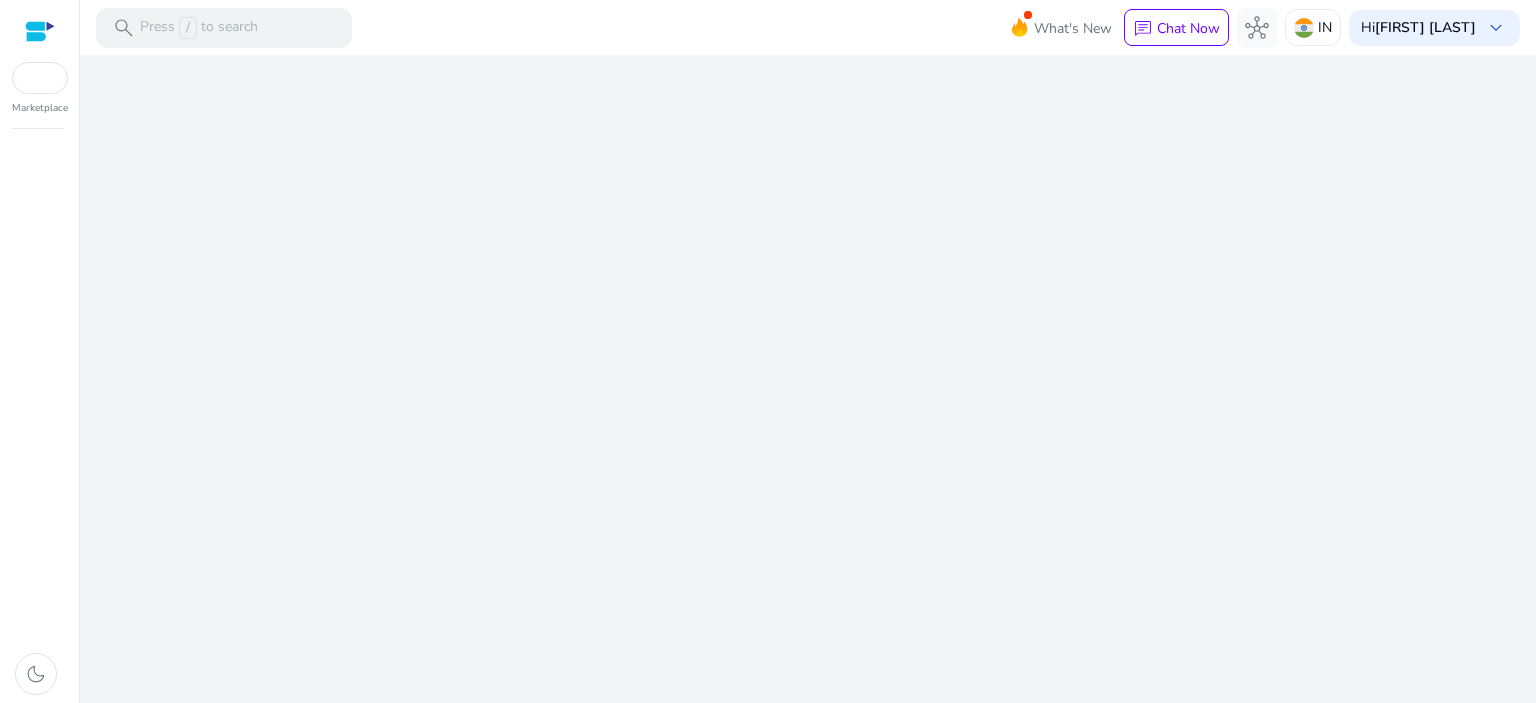 scroll, scrollTop: 0, scrollLeft: 0, axis: both 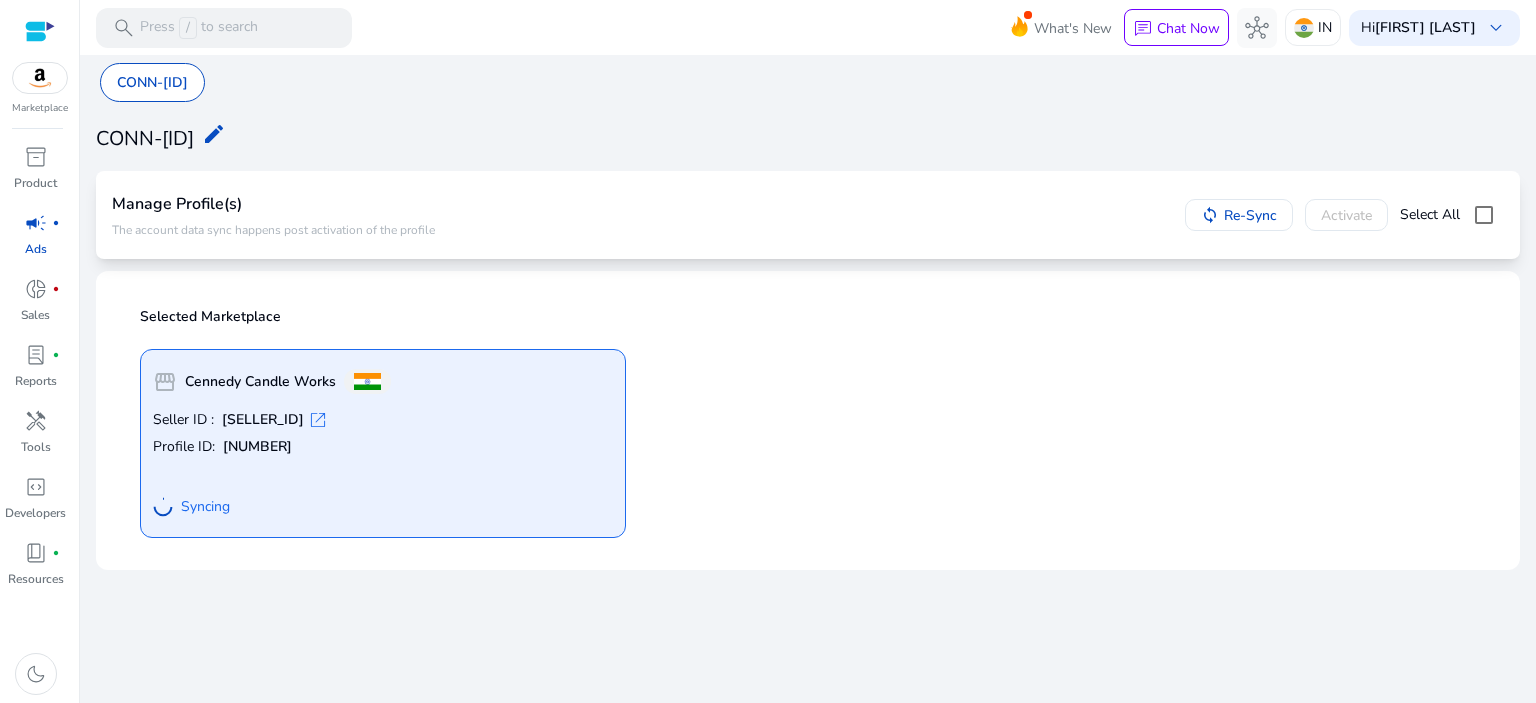 click on "Seller ID : [SELLER_ID]  open_in_new" 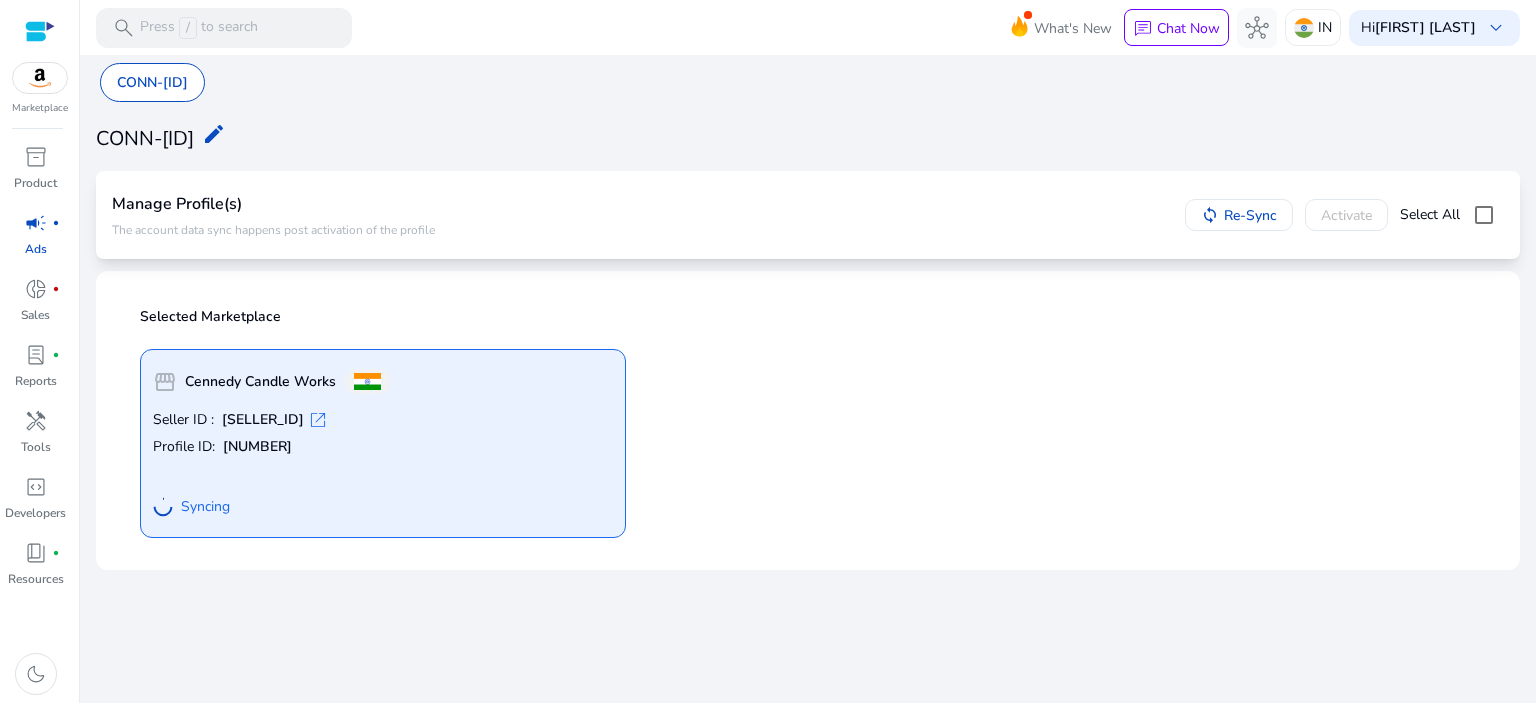 scroll, scrollTop: 0, scrollLeft: 0, axis: both 